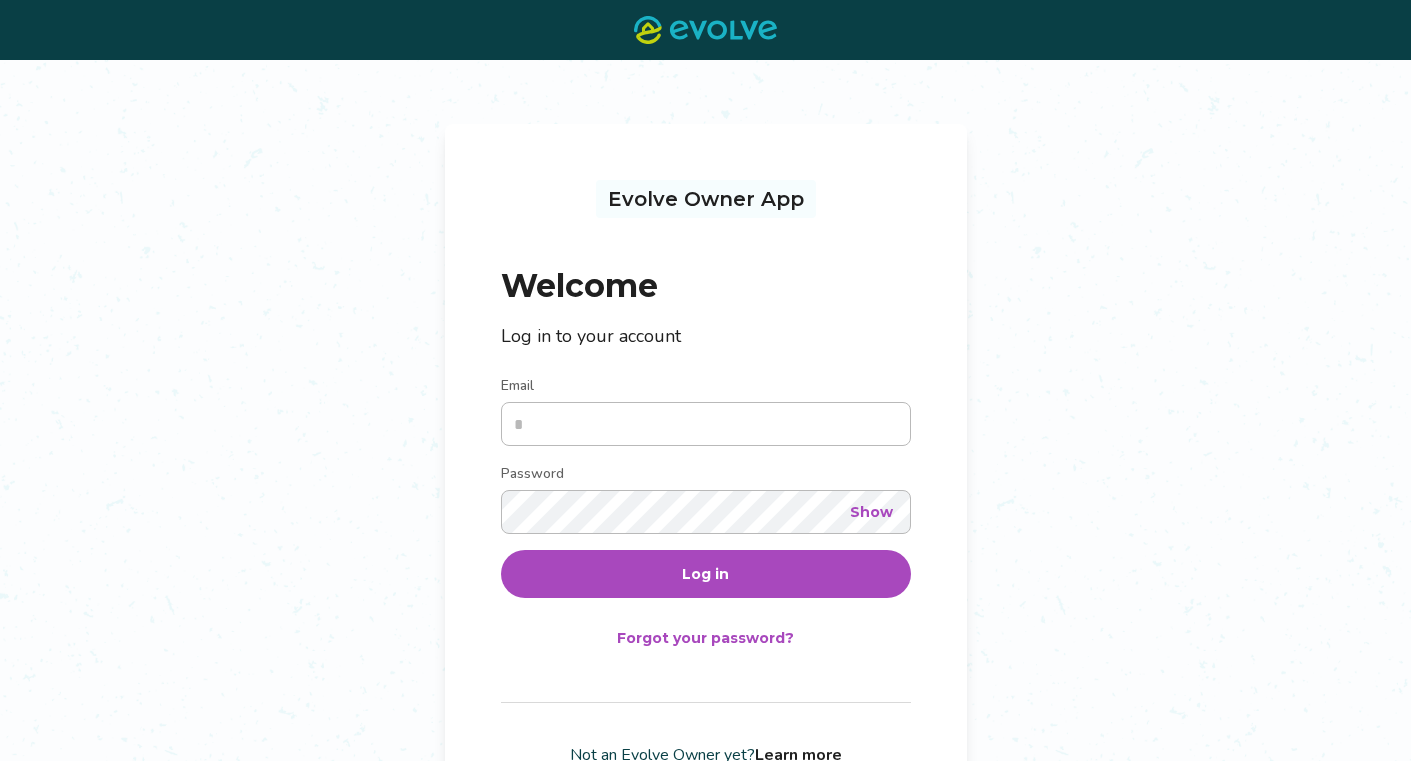scroll, scrollTop: 0, scrollLeft: 0, axis: both 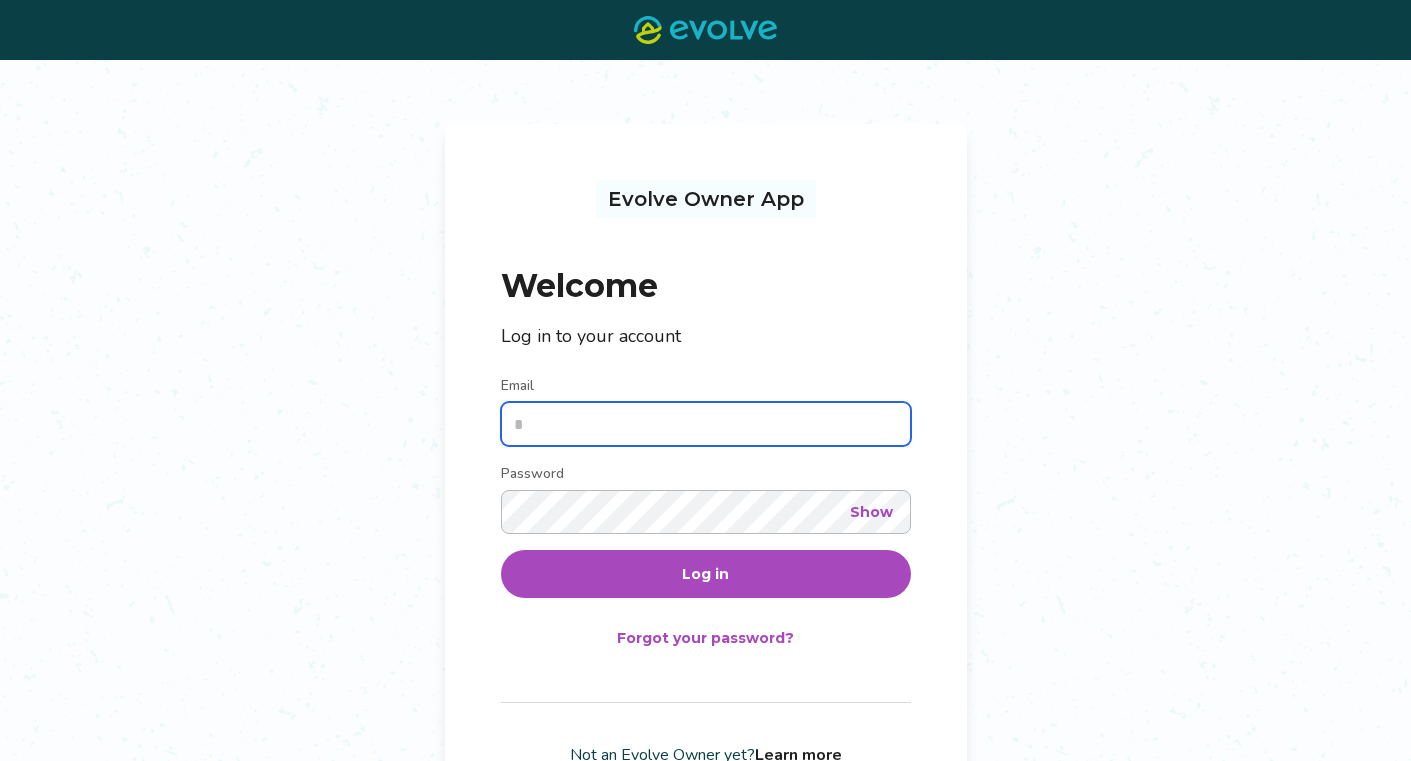 type on "**********" 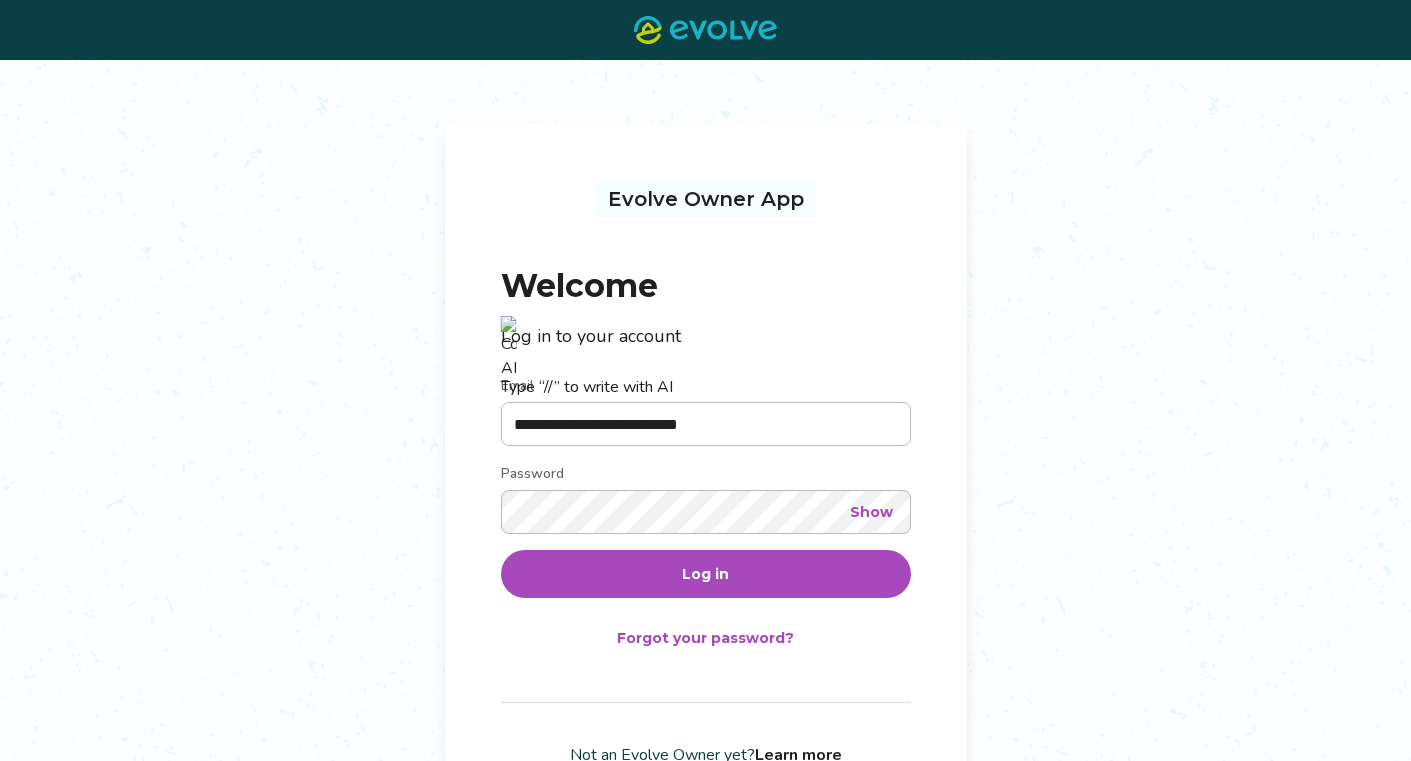 click on "Log in" at bounding box center [706, 574] 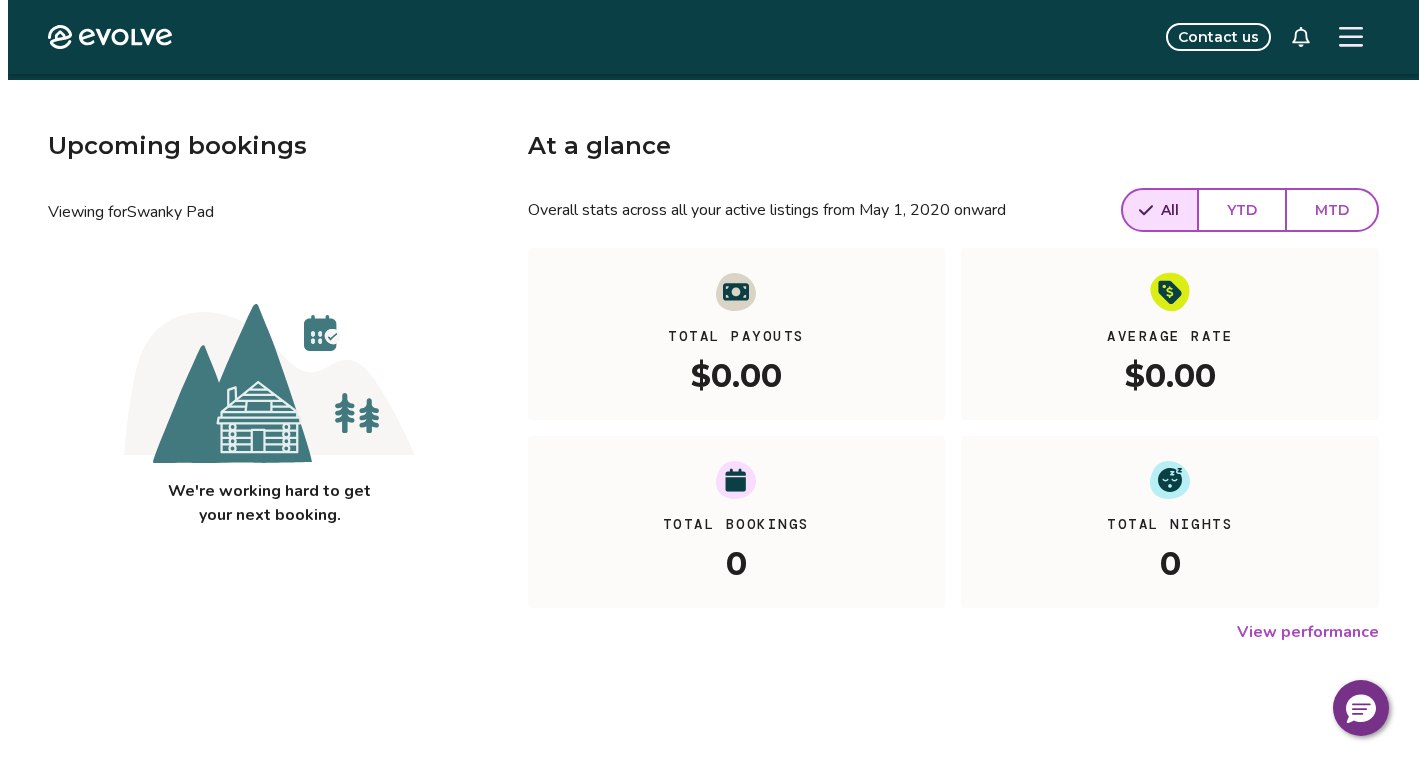 scroll, scrollTop: 0, scrollLeft: 0, axis: both 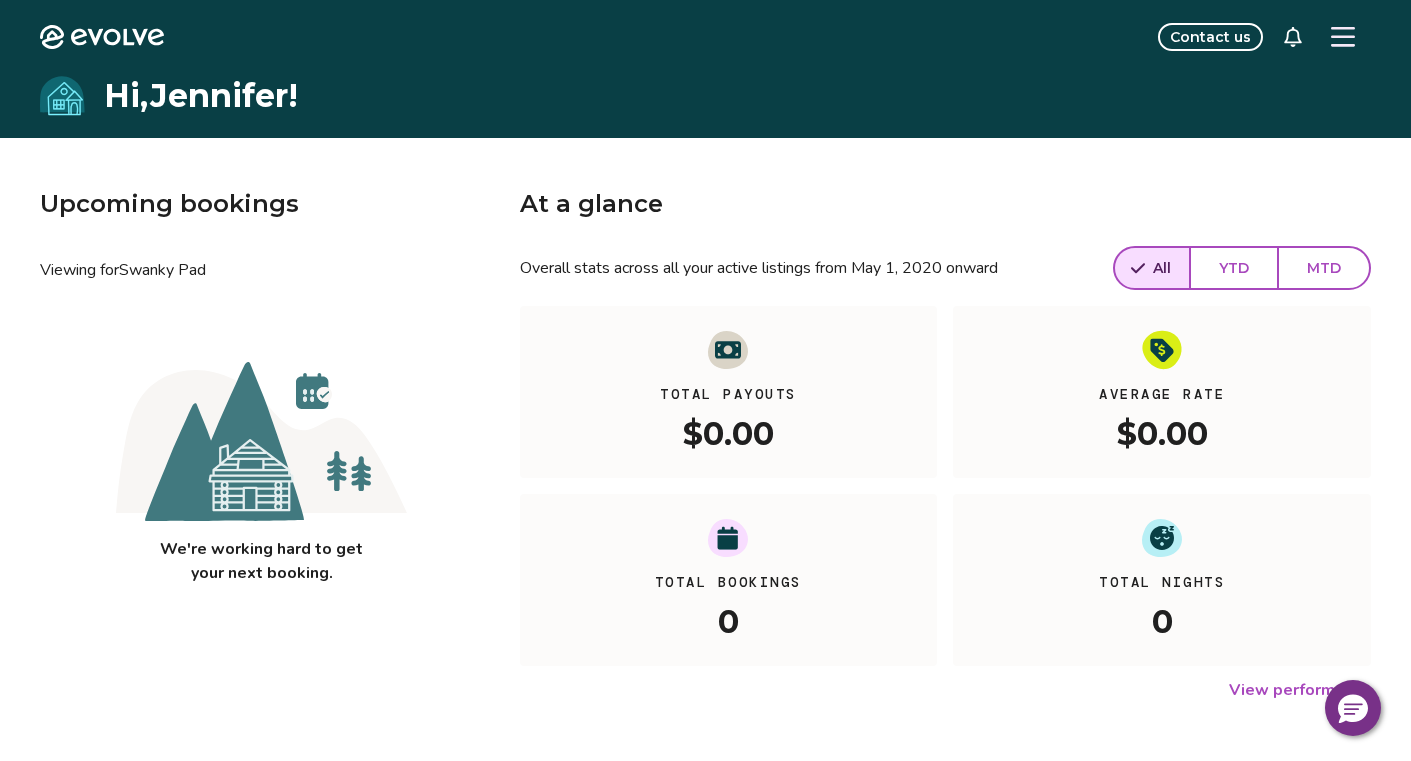 click 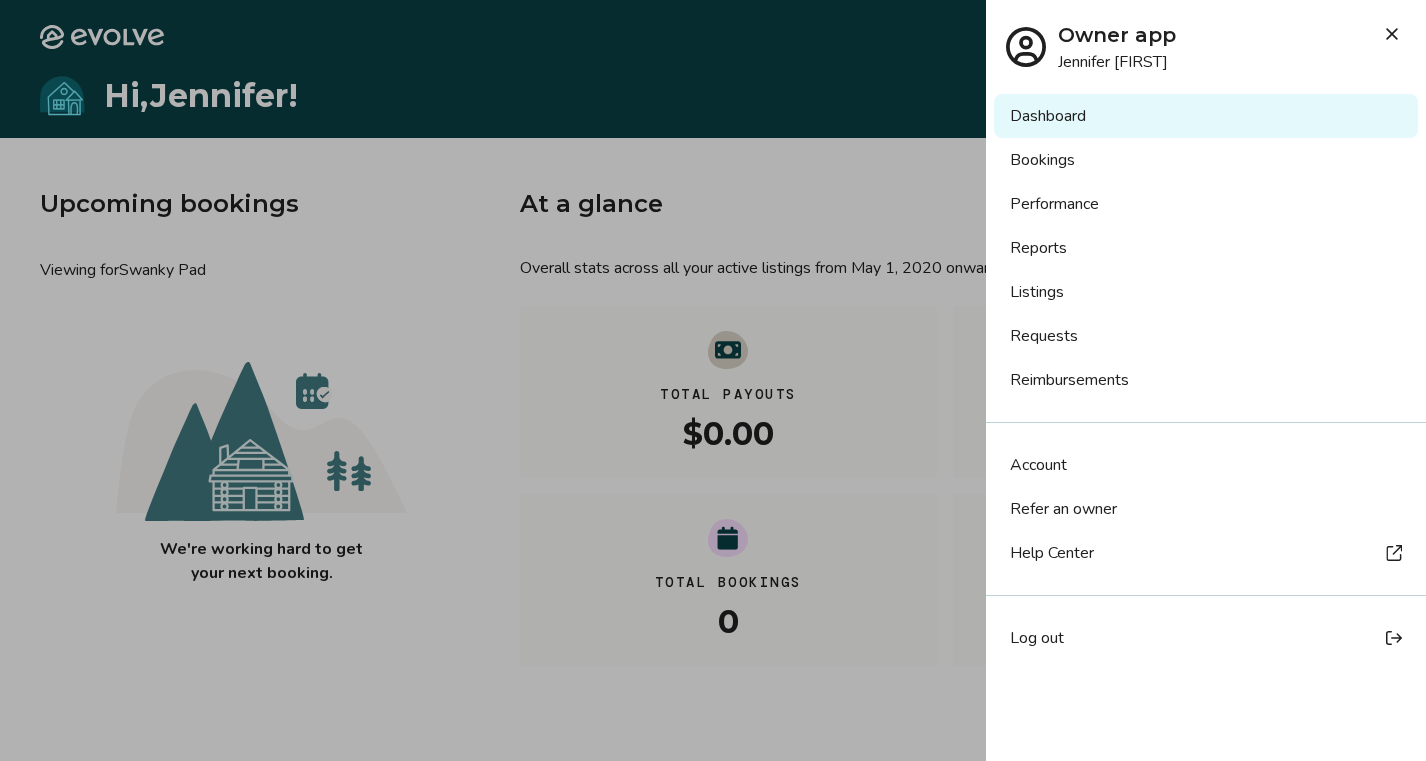 click on "Listings" at bounding box center (1206, 292) 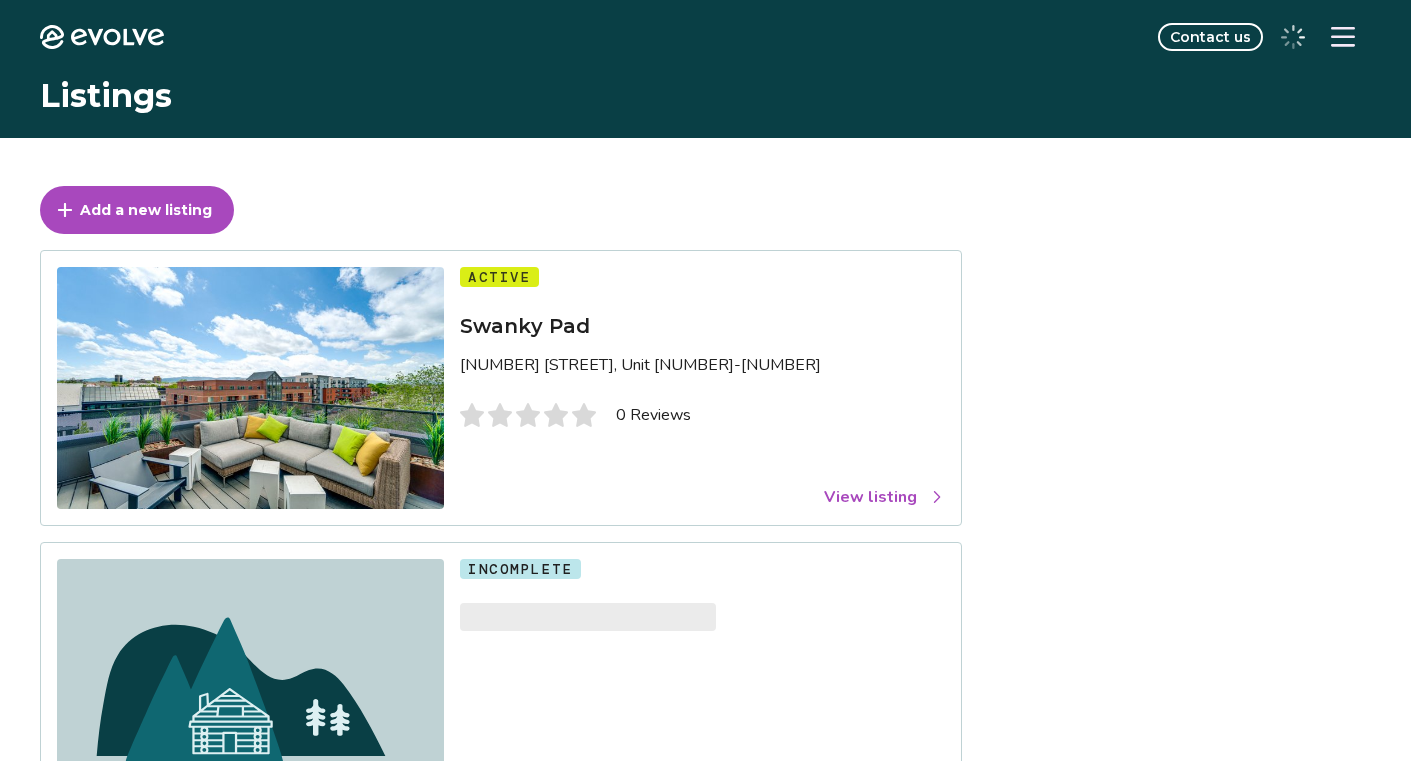 scroll, scrollTop: 0, scrollLeft: 0, axis: both 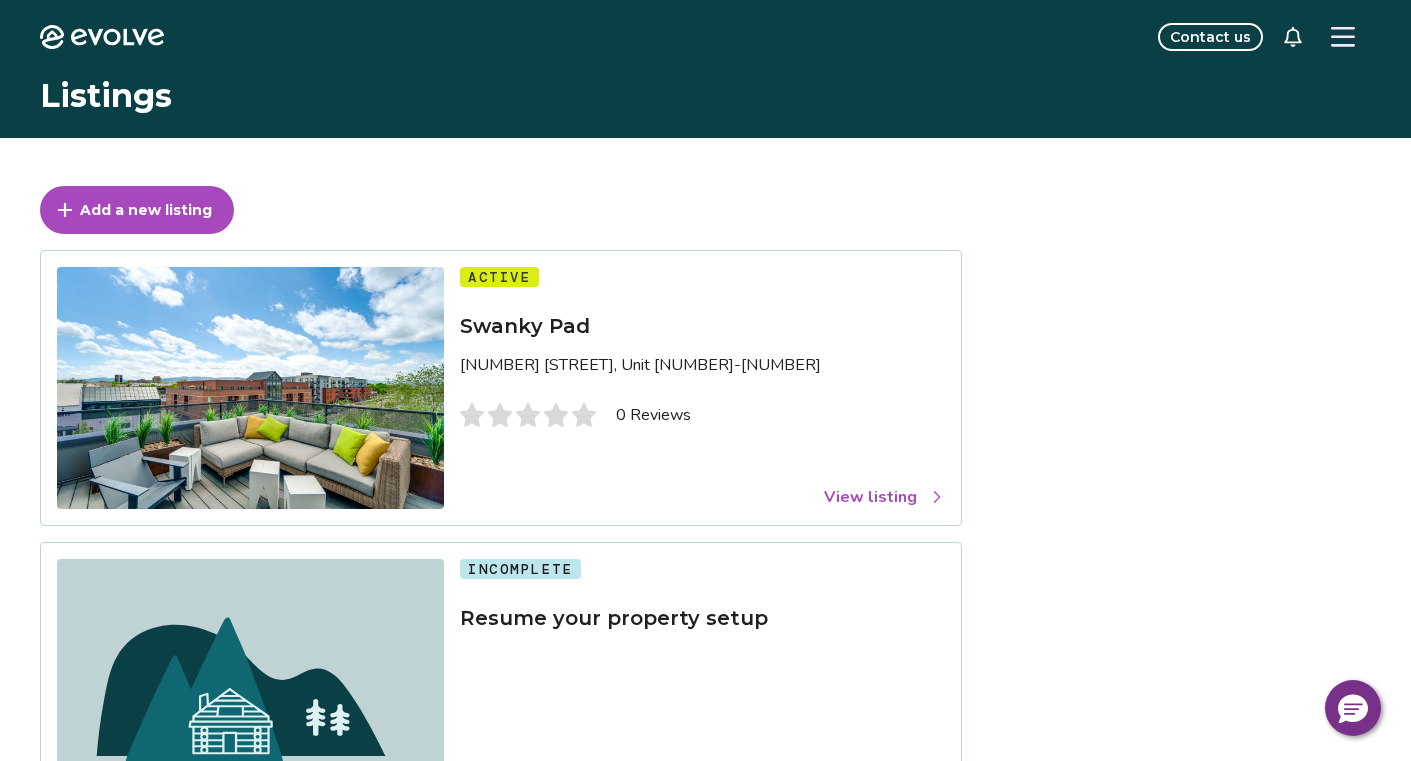 click on "View listing" at bounding box center (884, 497) 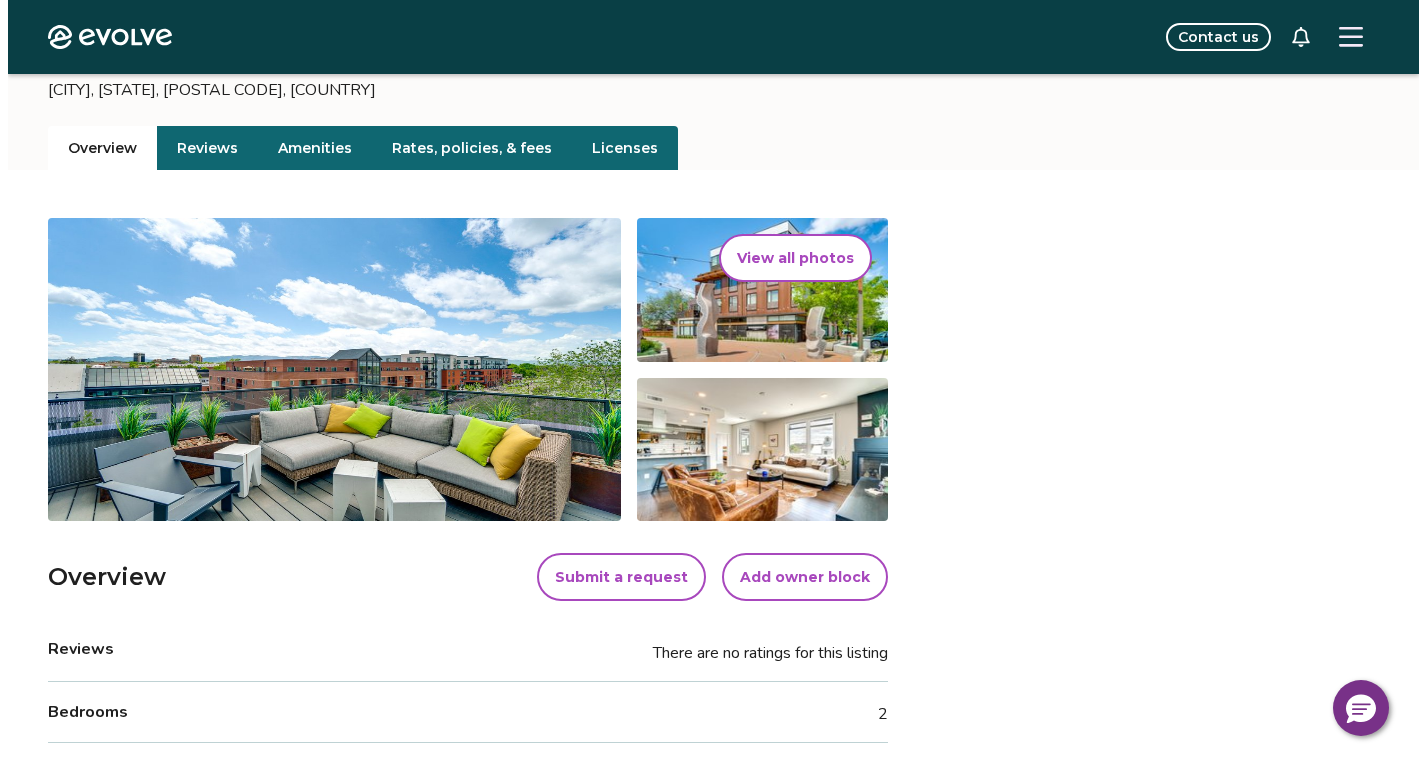 scroll, scrollTop: 177, scrollLeft: 0, axis: vertical 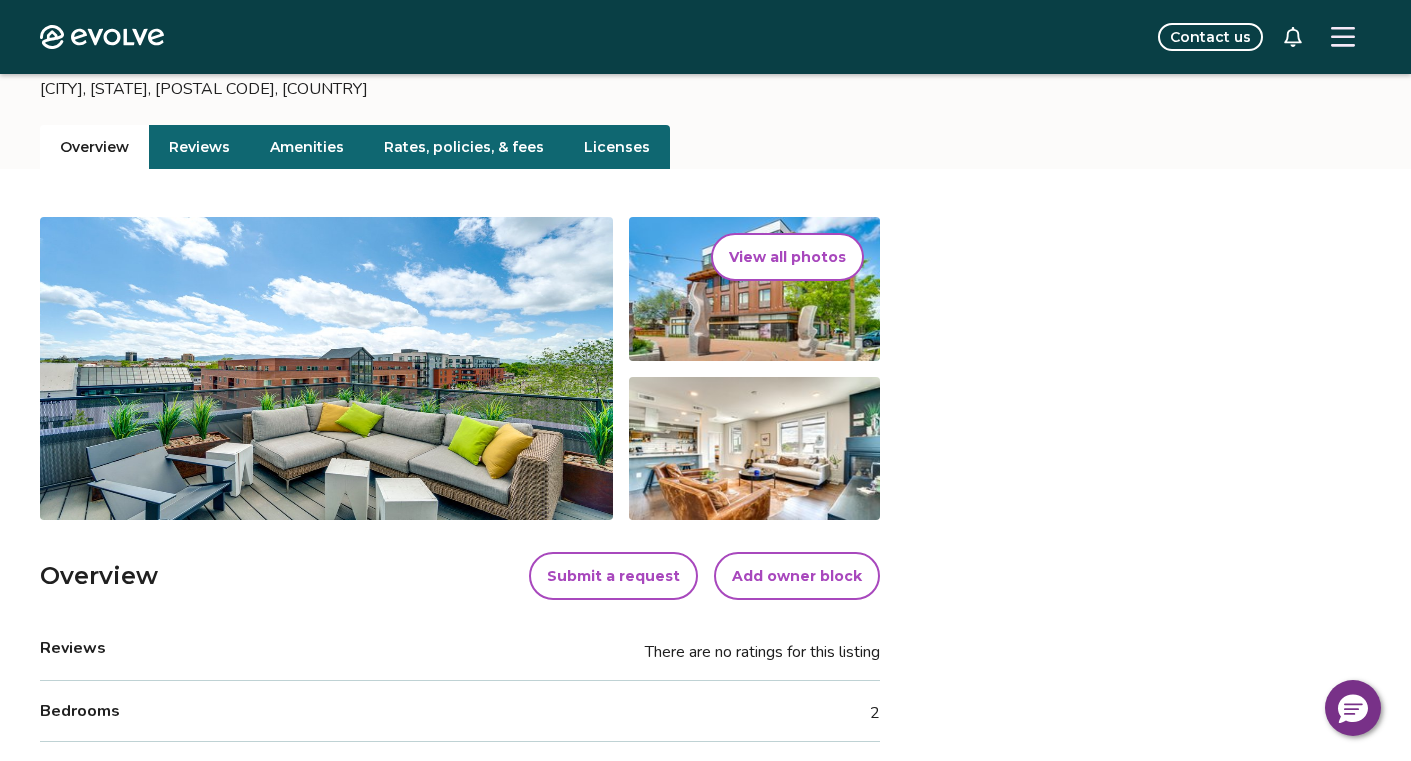 click on "Add owner block" at bounding box center [797, 576] 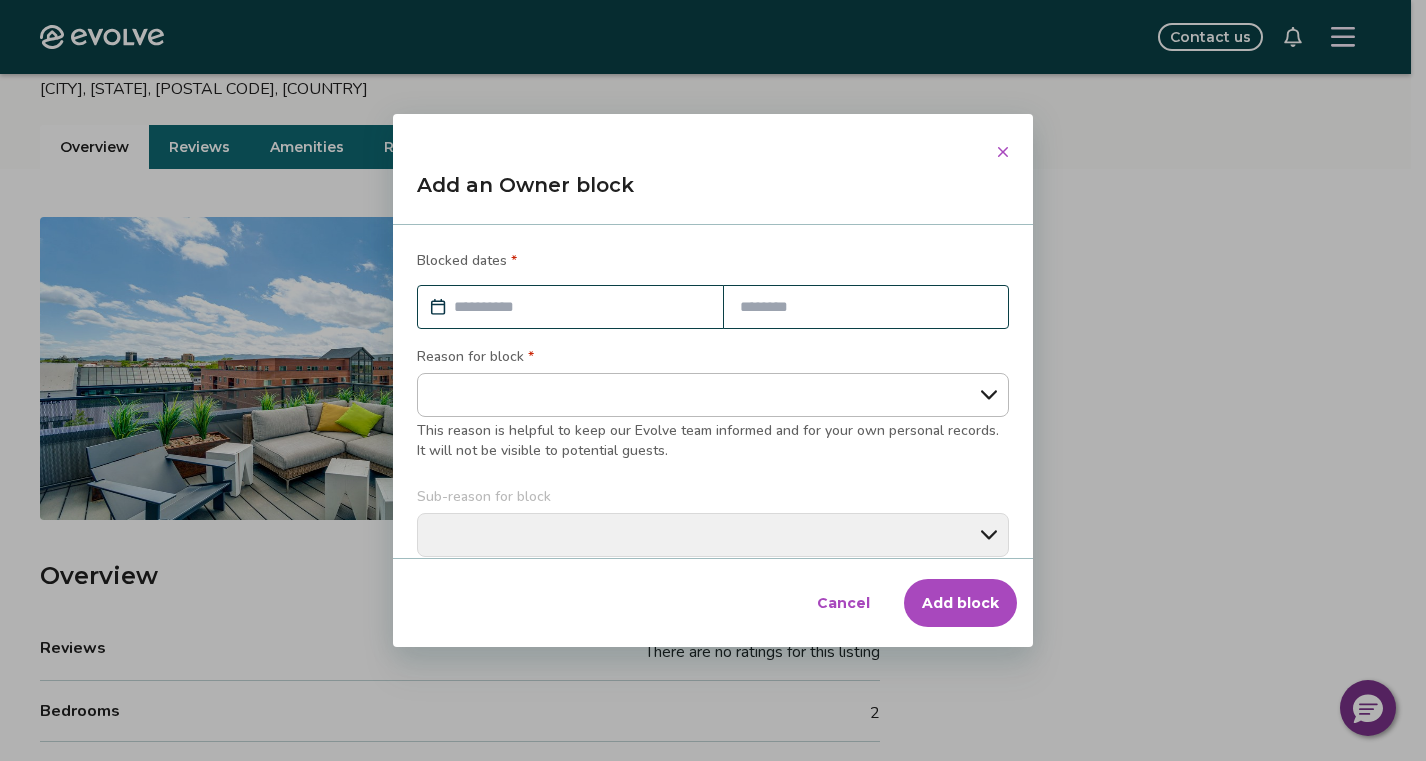 click at bounding box center [580, 307] 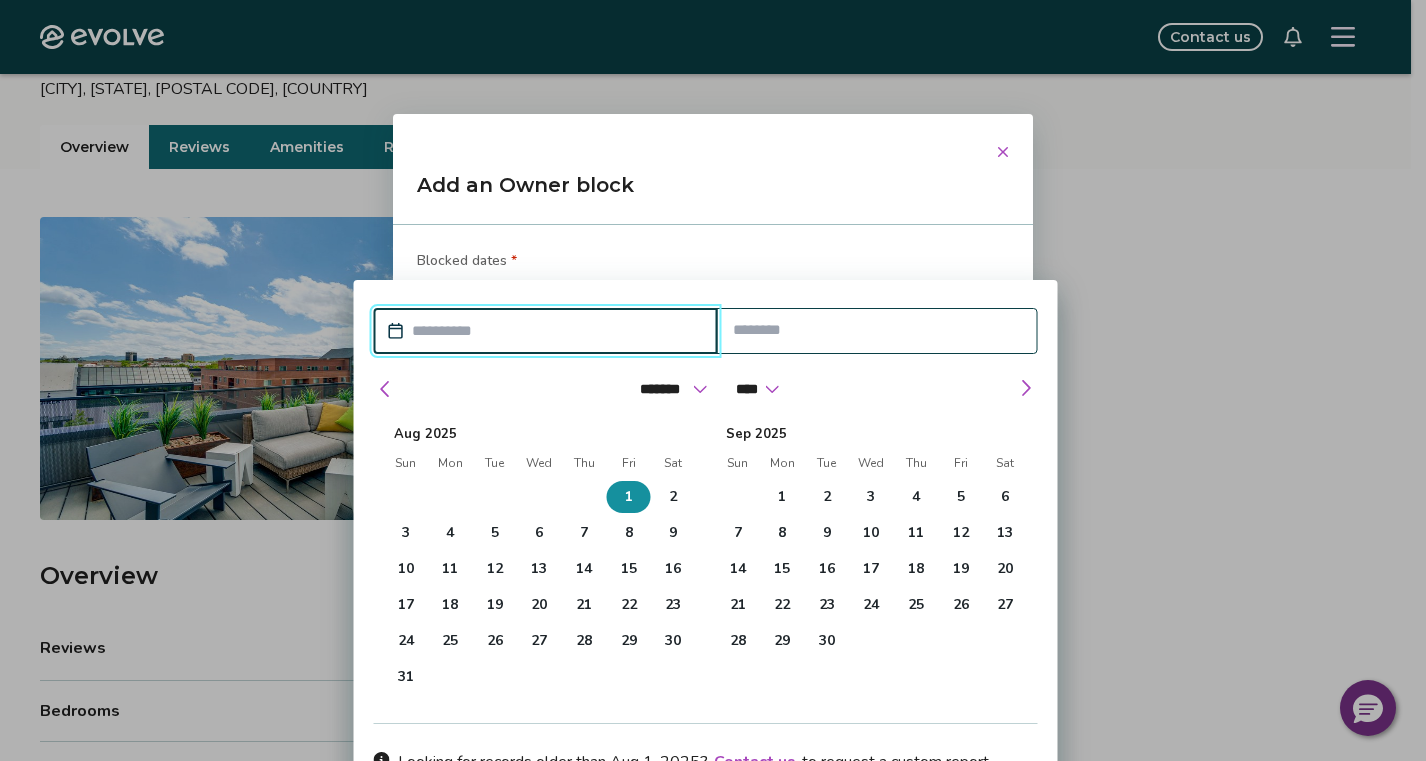 click on "1" at bounding box center (629, 497) 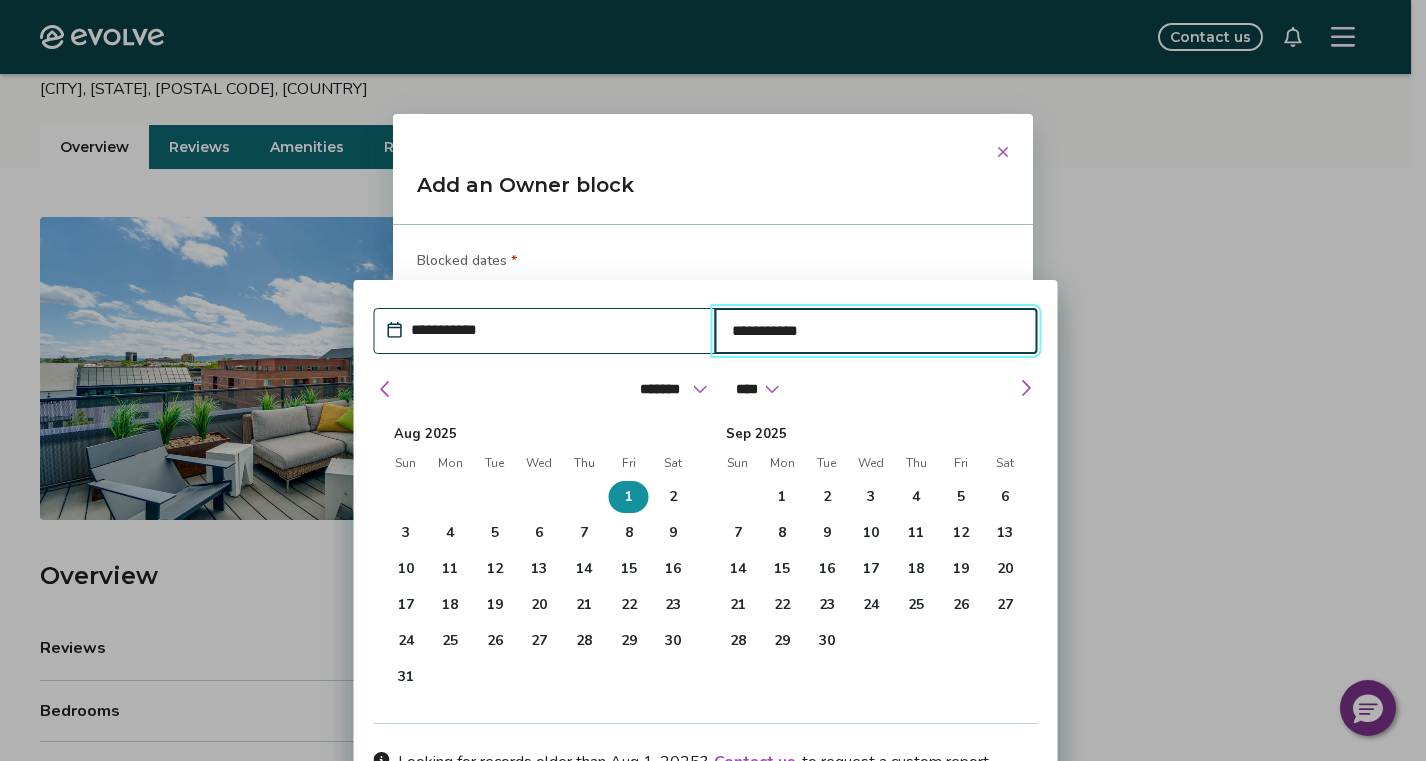 type on "*" 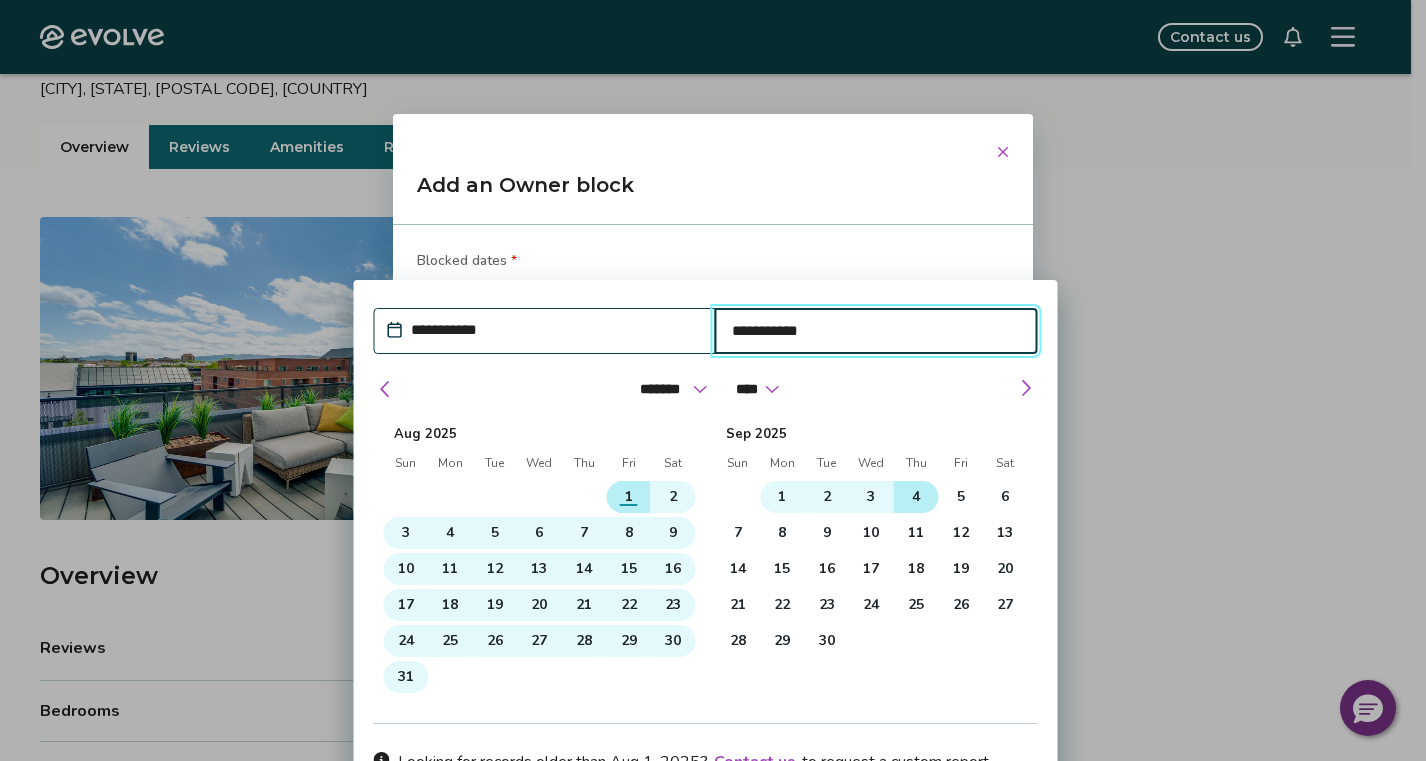 click on "4" at bounding box center [916, 497] 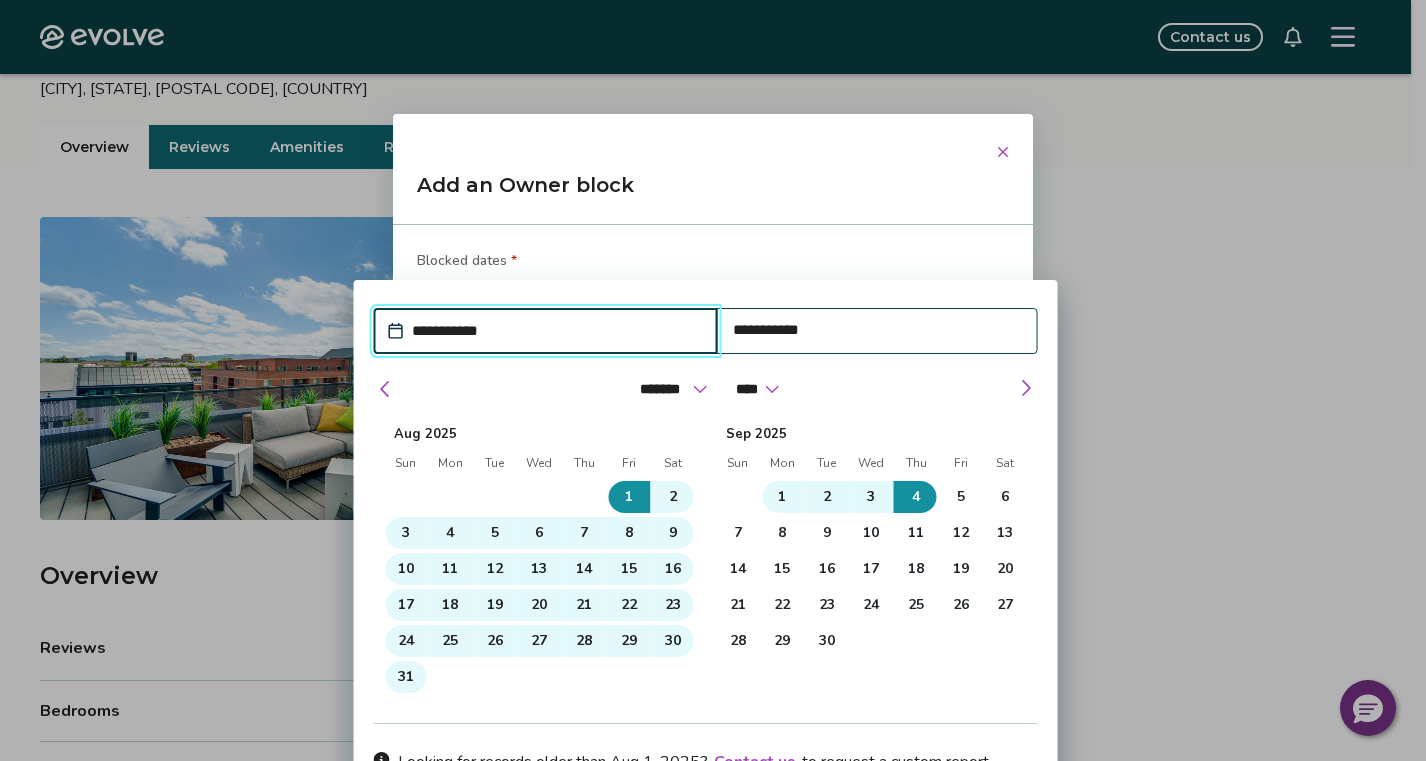 type on "*" 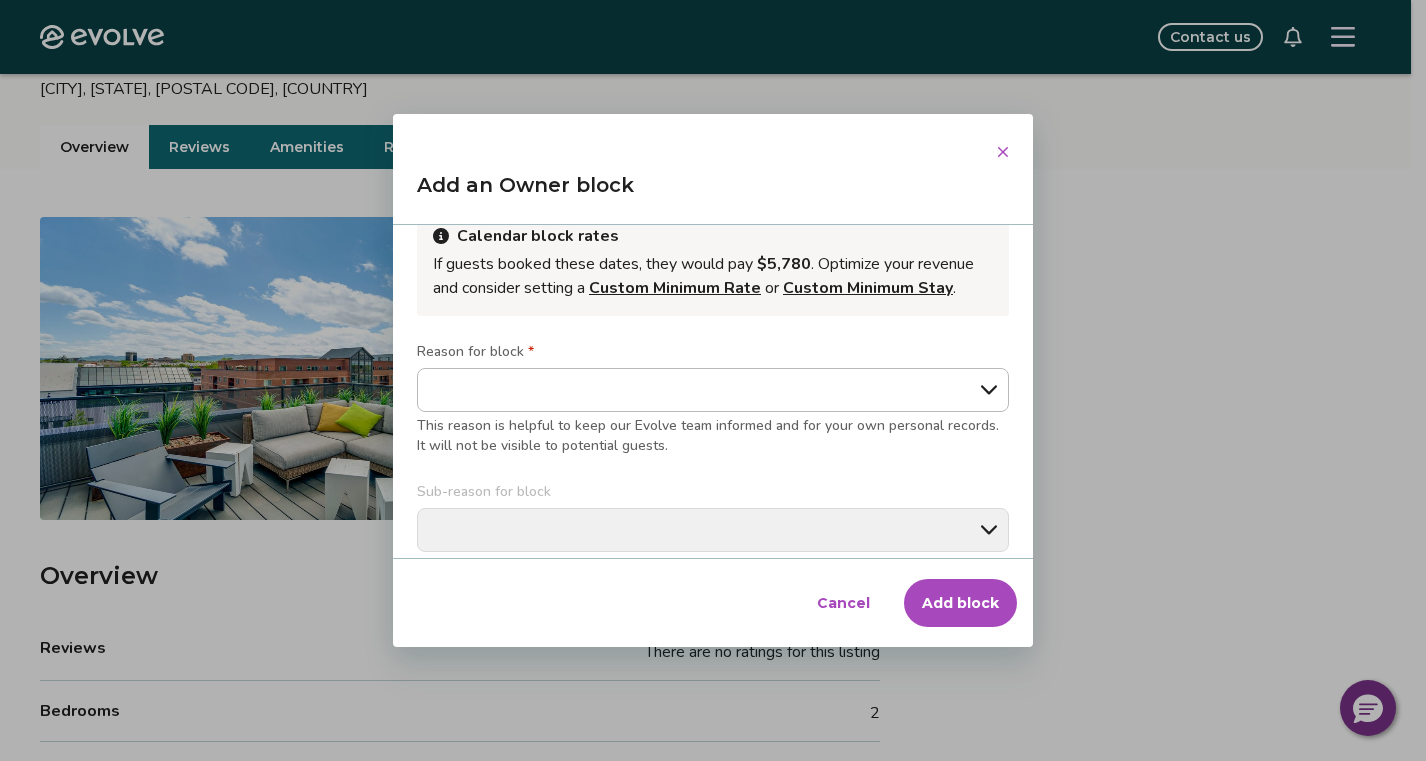 scroll, scrollTop: 138, scrollLeft: 0, axis: vertical 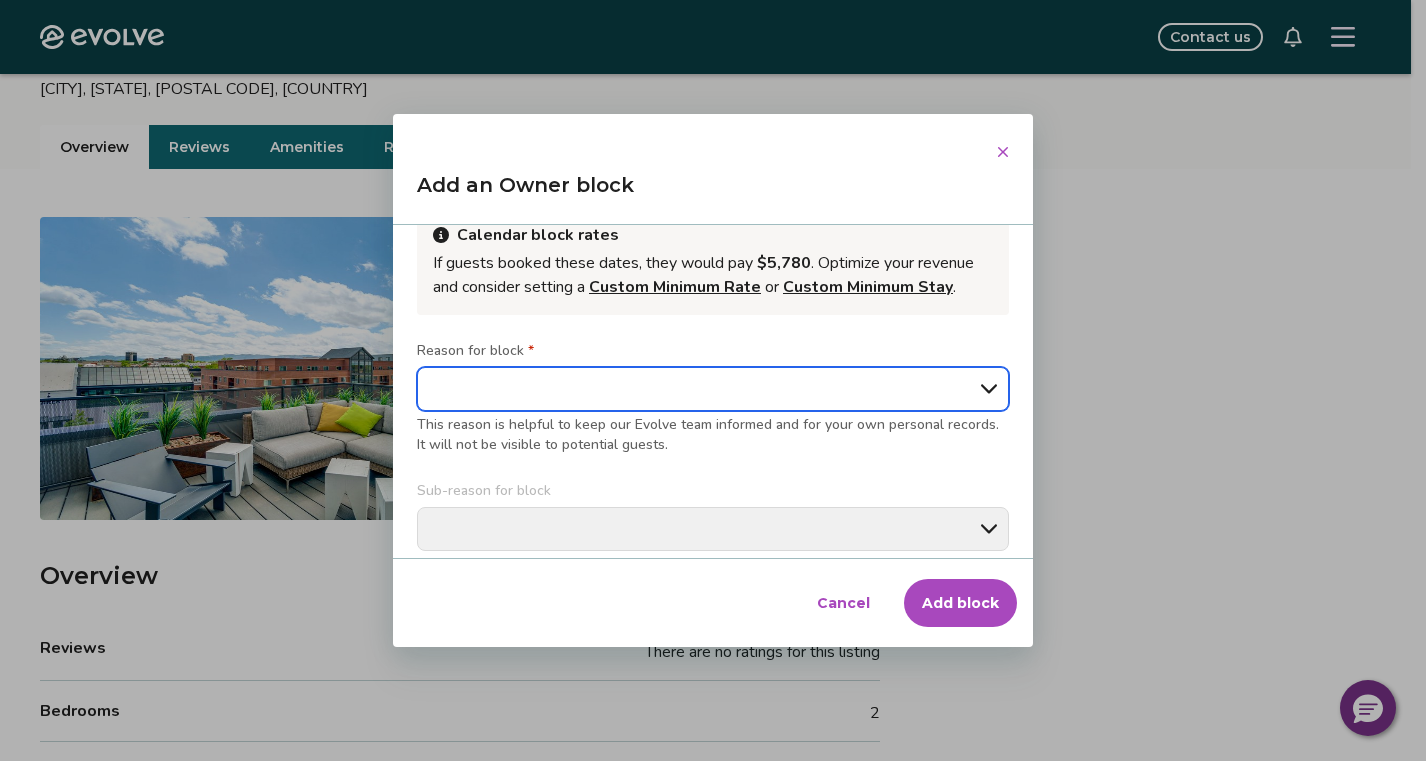 click on "**********" at bounding box center [713, 389] 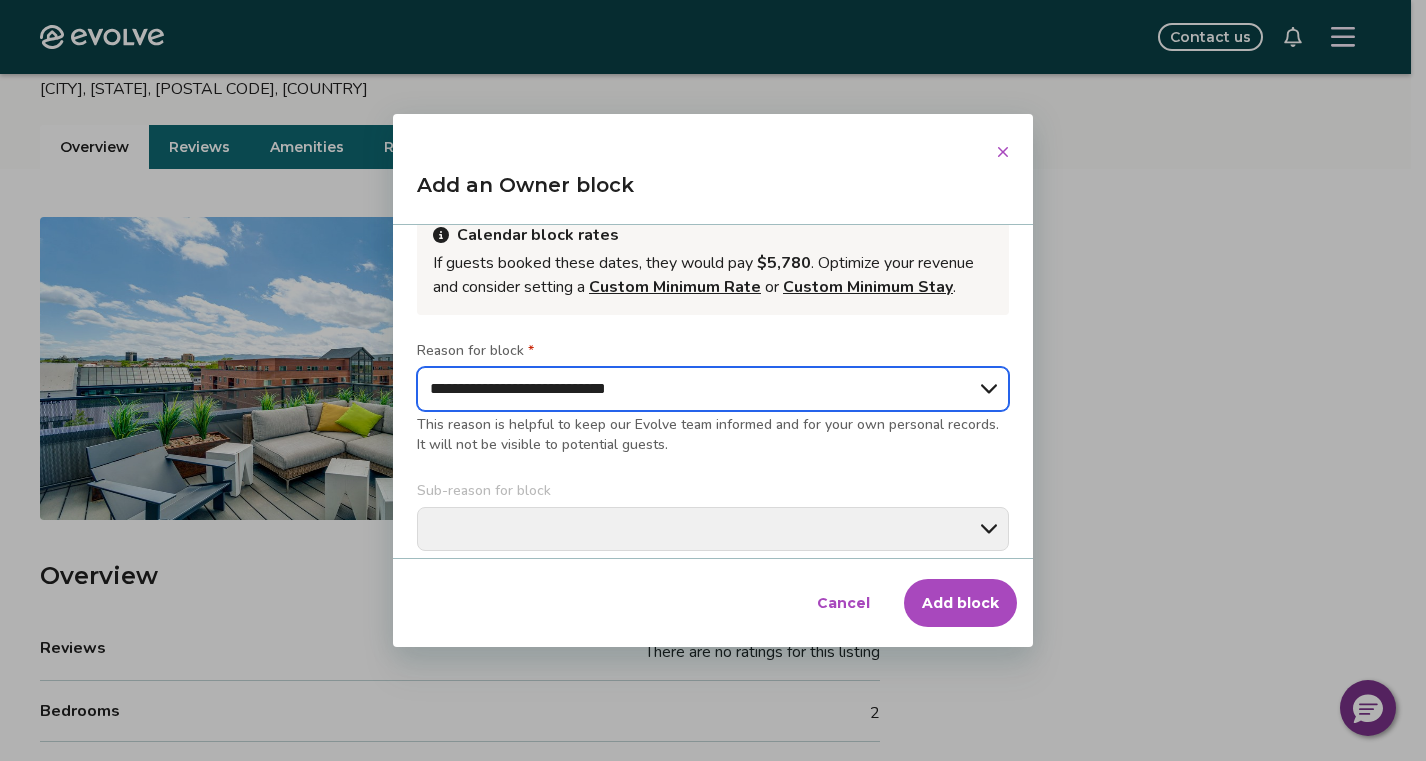 click on "**********" at bounding box center [713, 389] 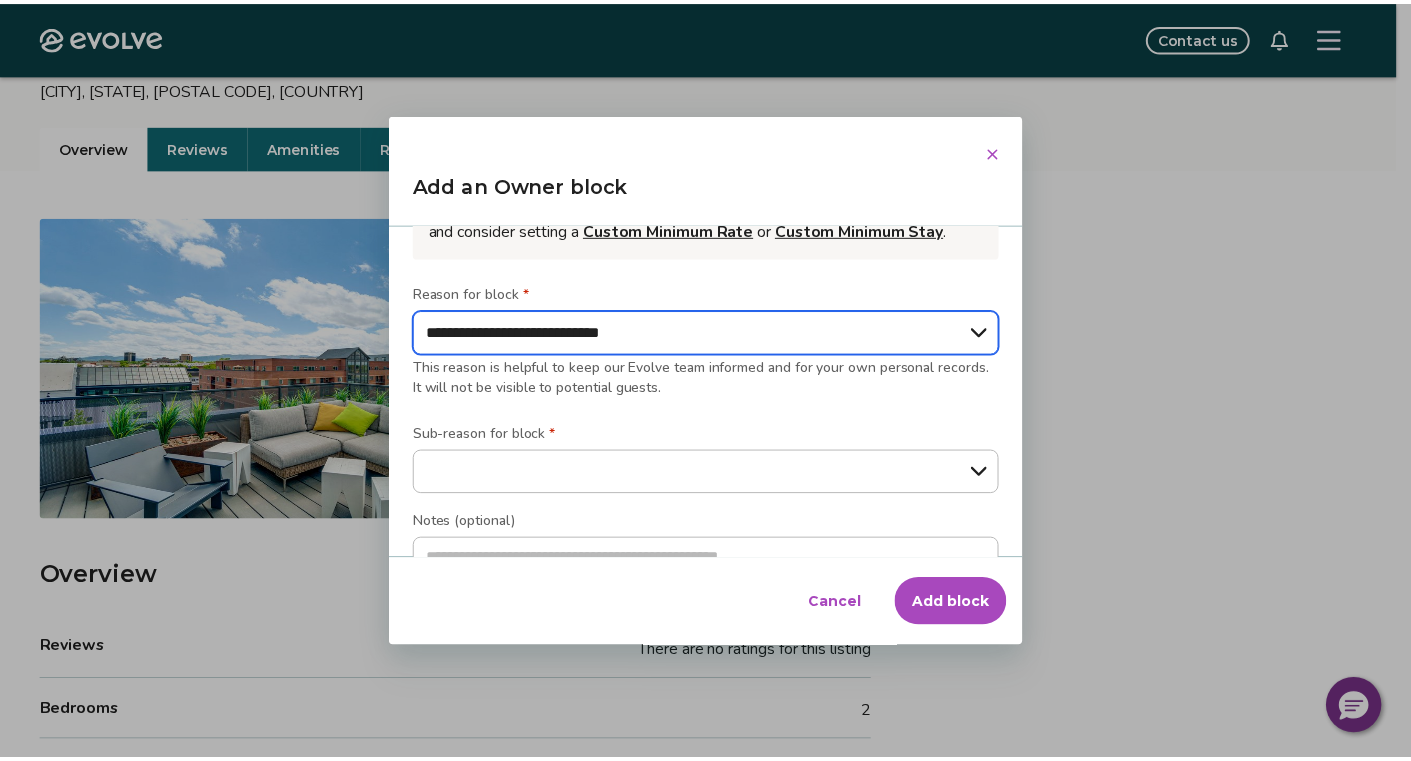 scroll, scrollTop: 213, scrollLeft: 0, axis: vertical 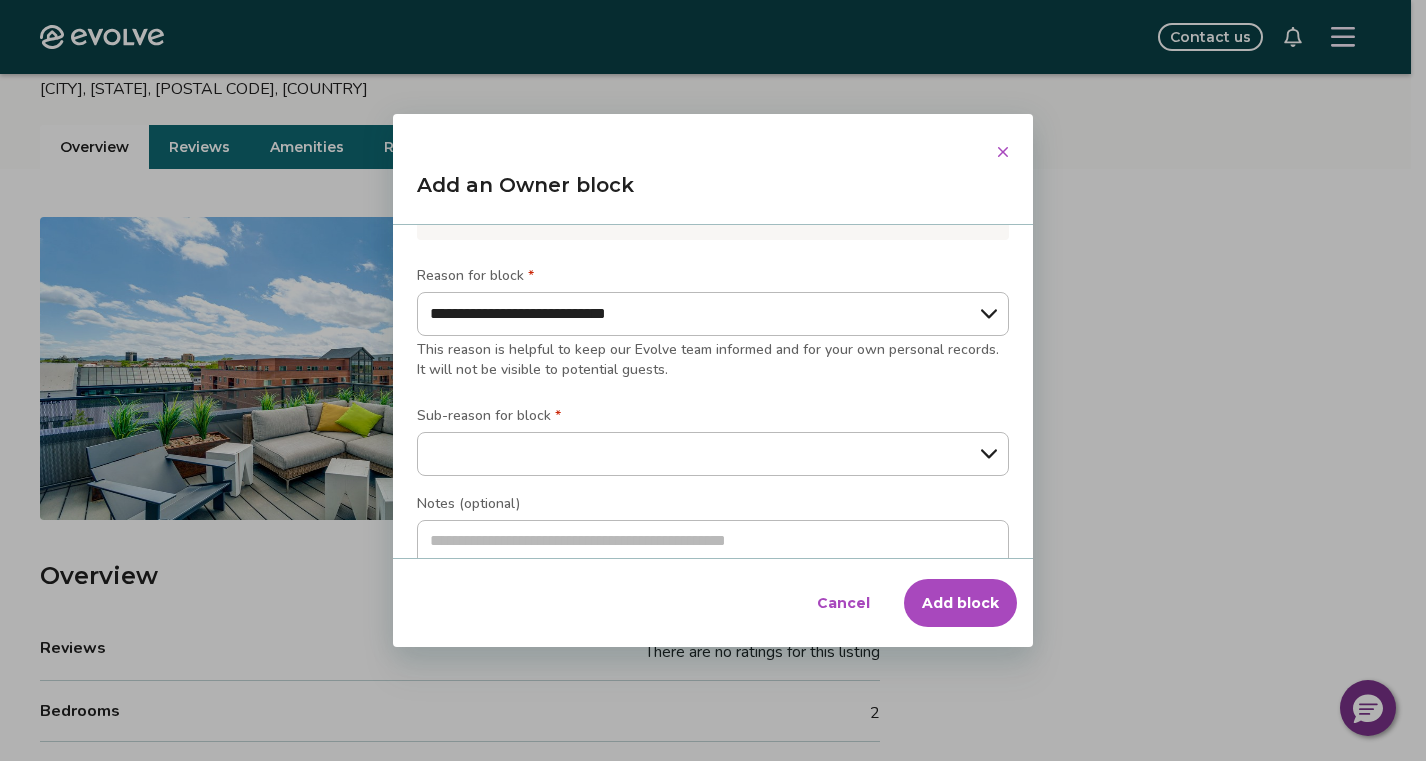 click on "Add block" at bounding box center (960, 603) 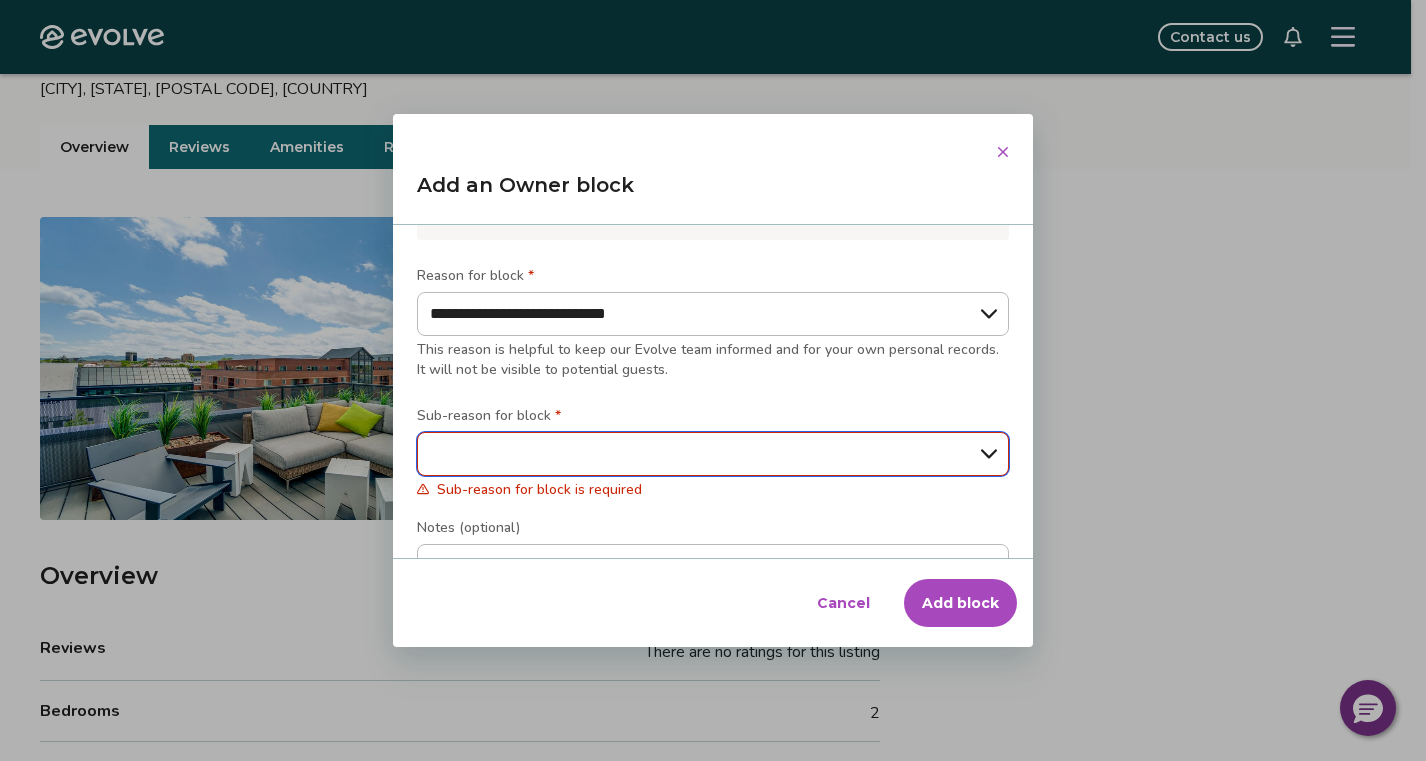 click on "**********" at bounding box center (713, 454) 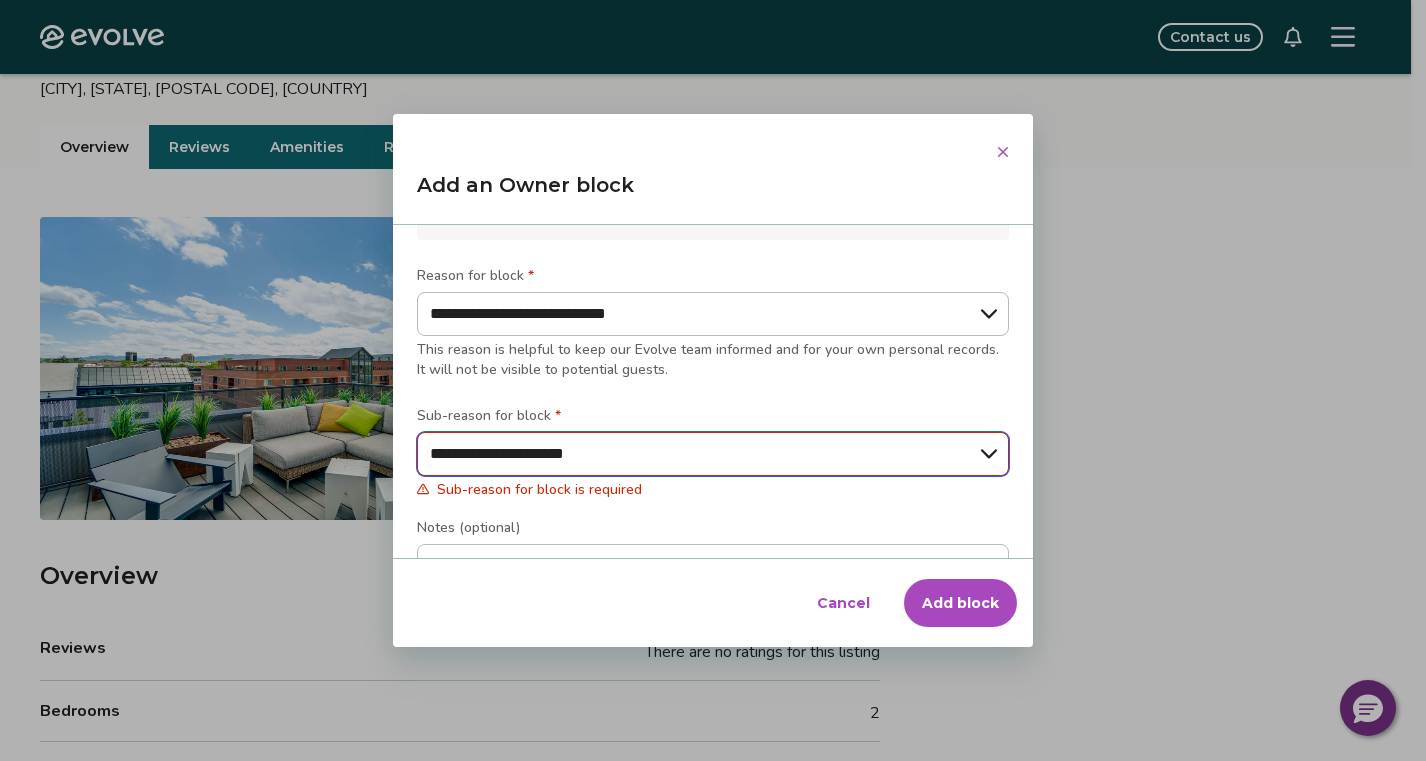 click on "**********" at bounding box center (713, 454) 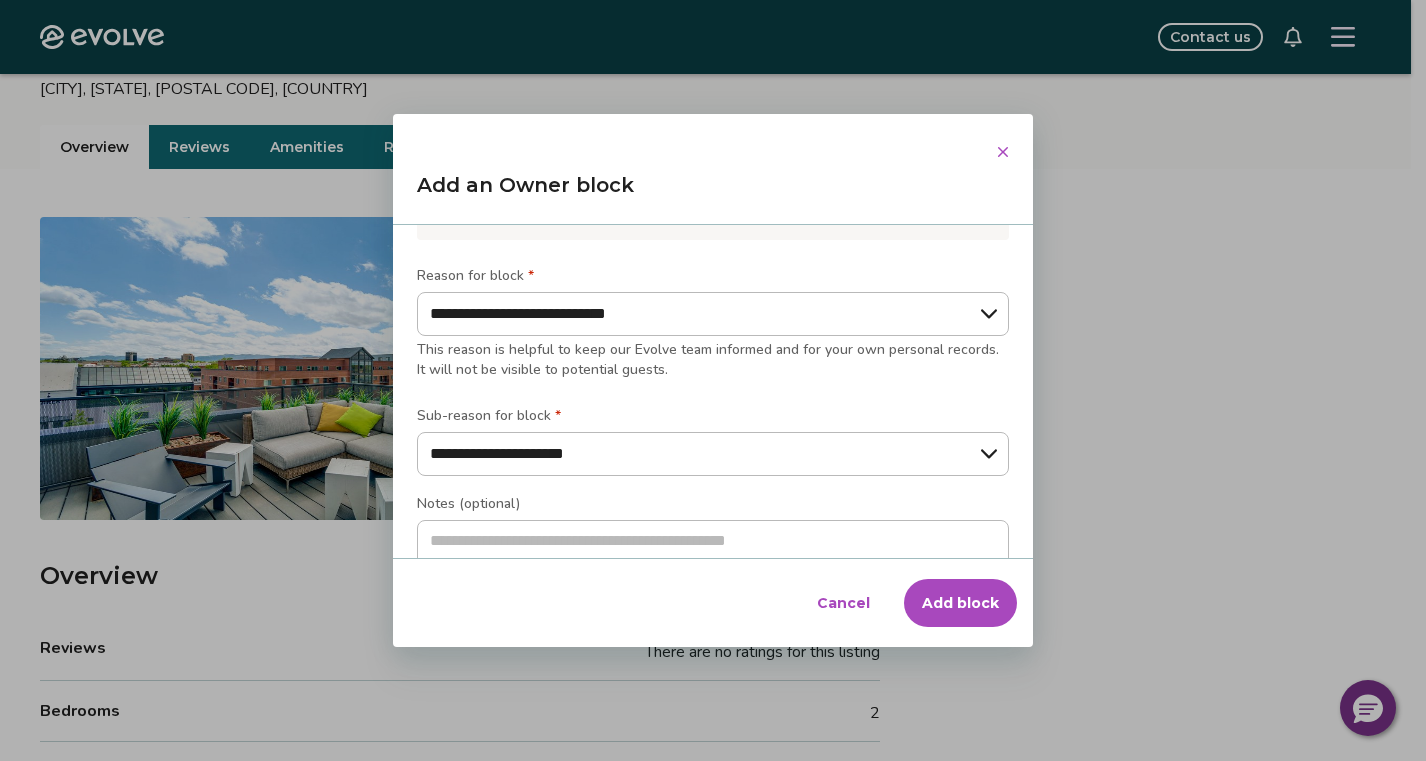 click on "Add block" at bounding box center (960, 603) 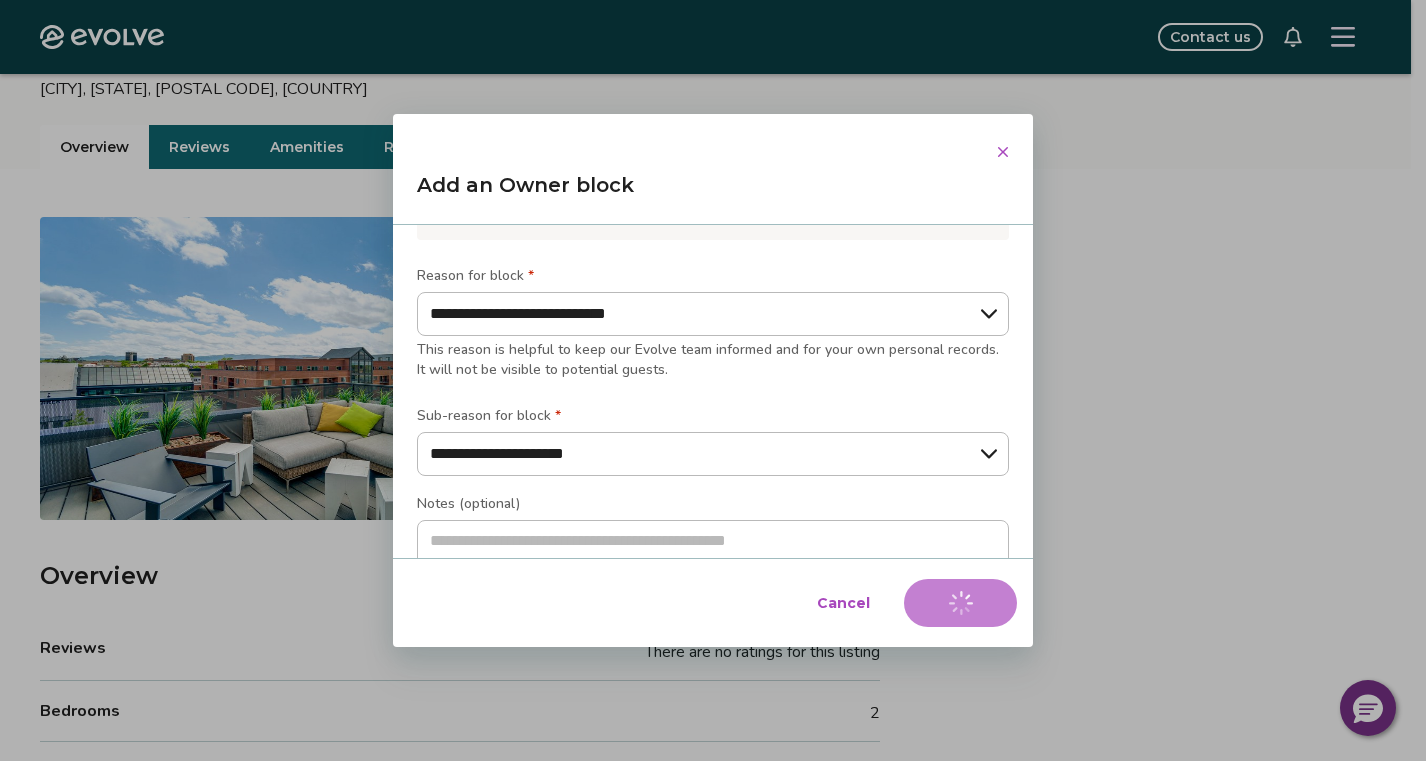 type on "*" 